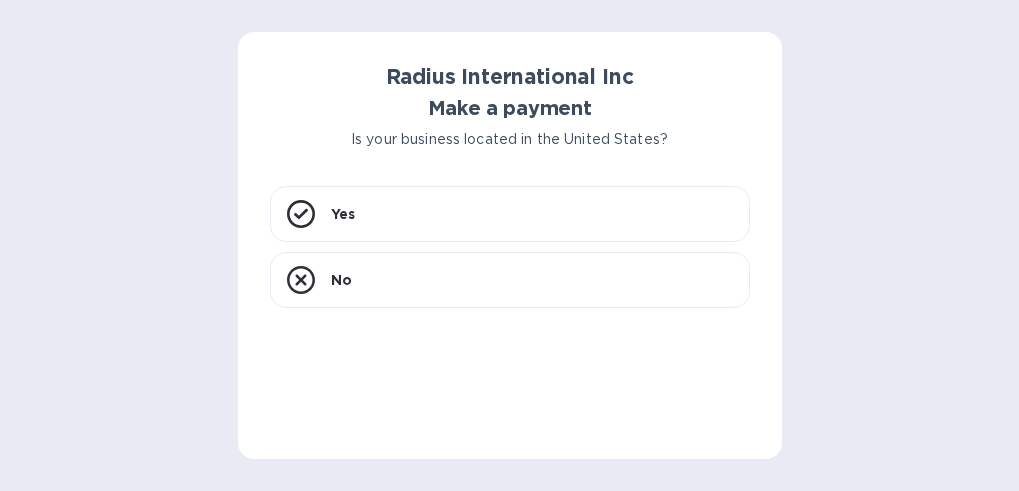 scroll, scrollTop: 0, scrollLeft: 0, axis: both 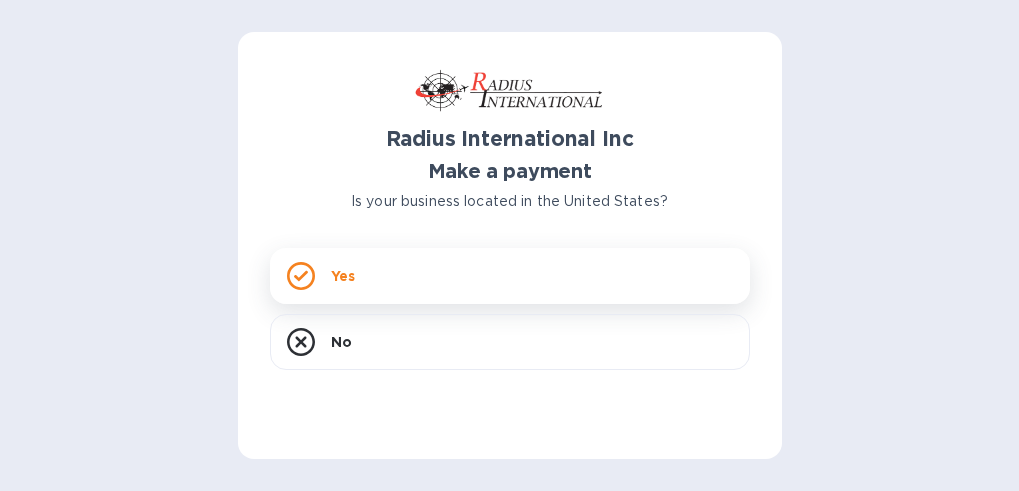 click on "Yes" at bounding box center [510, 276] 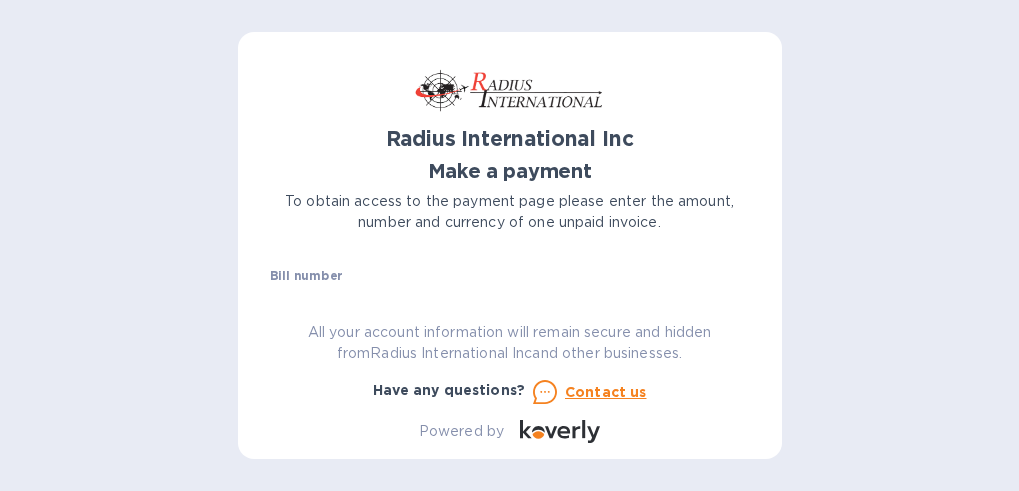 click on "Bill number" at bounding box center [306, 276] 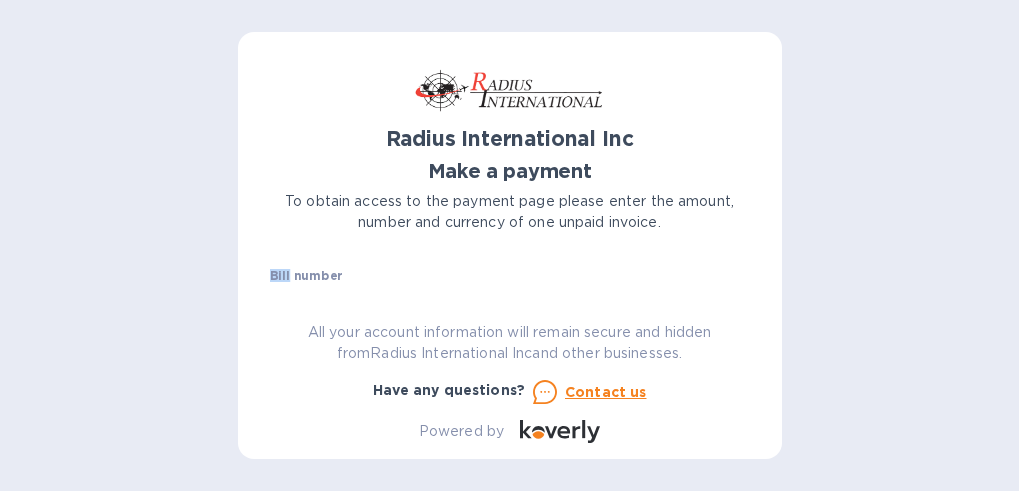 click on "Bill number" at bounding box center [306, 276] 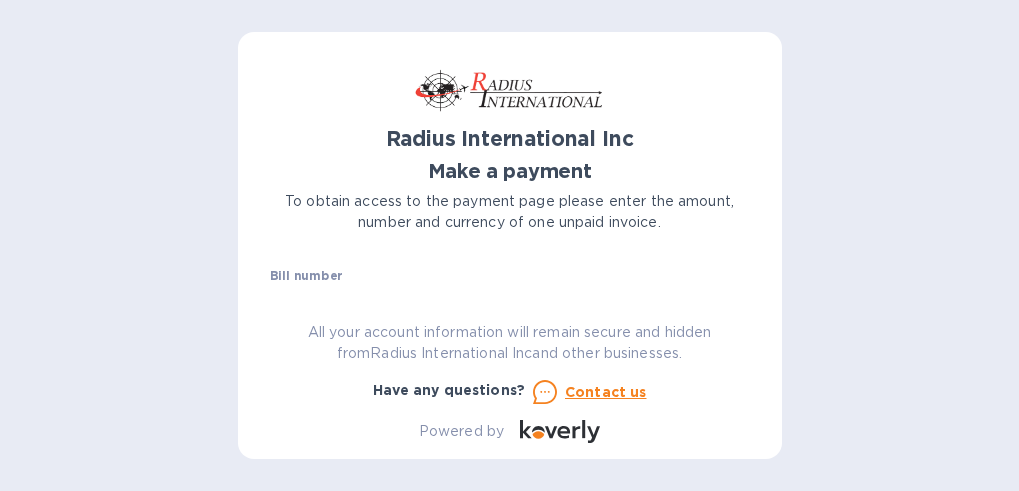 click on "Bill number" at bounding box center (306, 276) 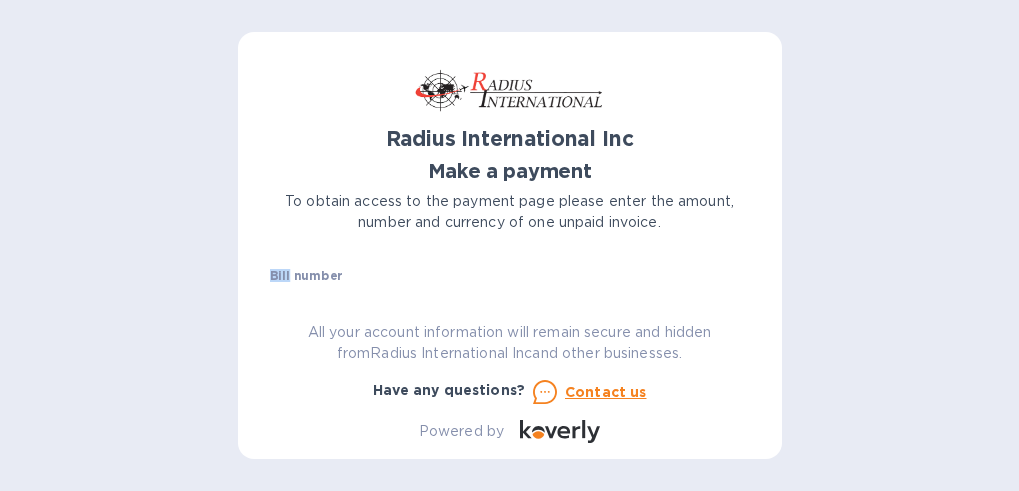 click on "Bill number" at bounding box center (306, 276) 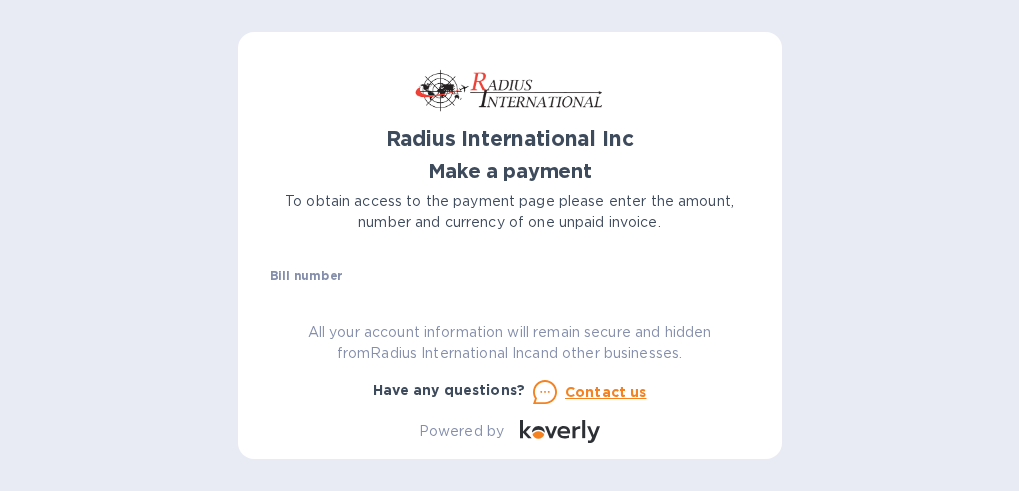 click on "Bill number №" at bounding box center (510, 292) 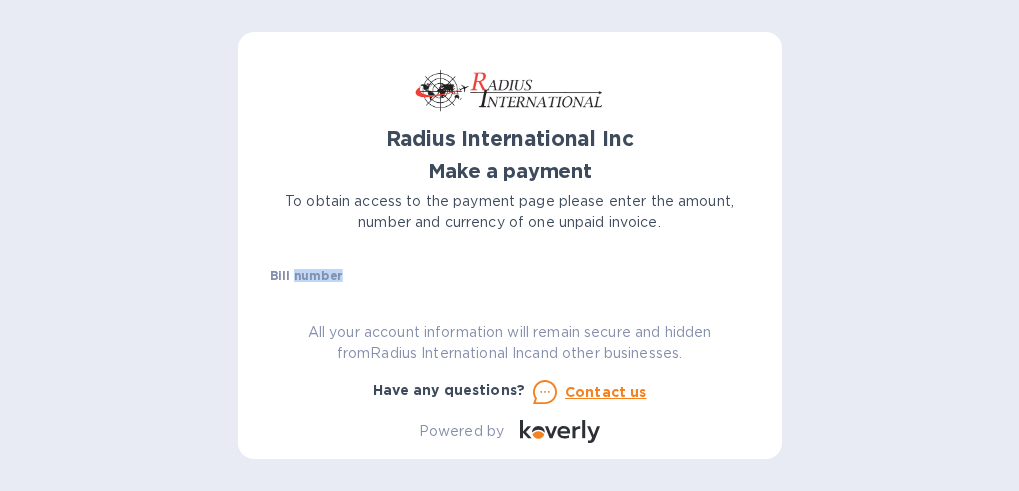 click on "Bill number" at bounding box center (306, 276) 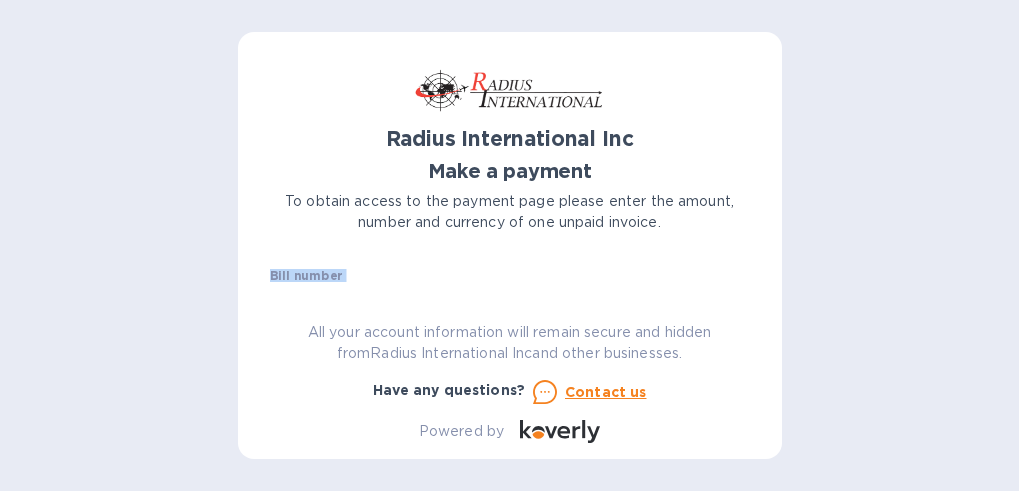 click on "Bill number" at bounding box center [306, 276] 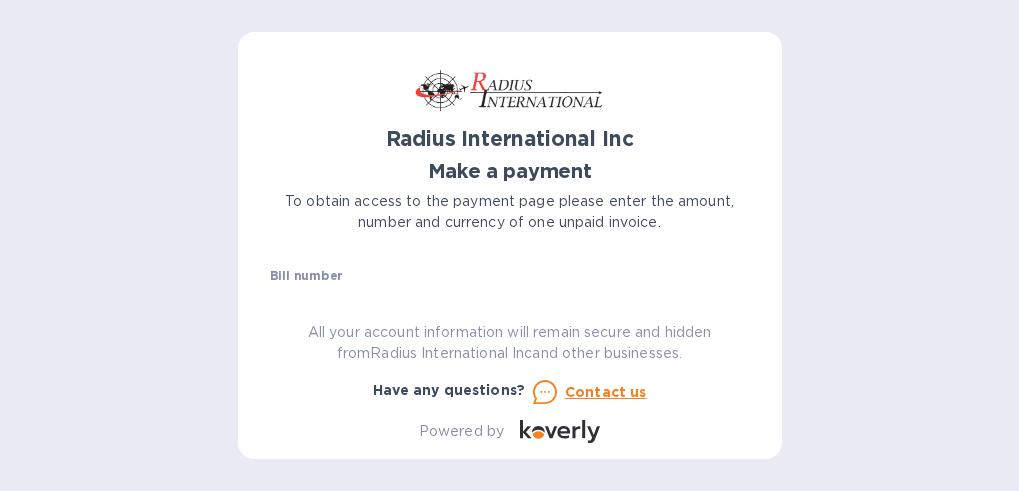 click on "Radius International Inc" at bounding box center [510, 138] 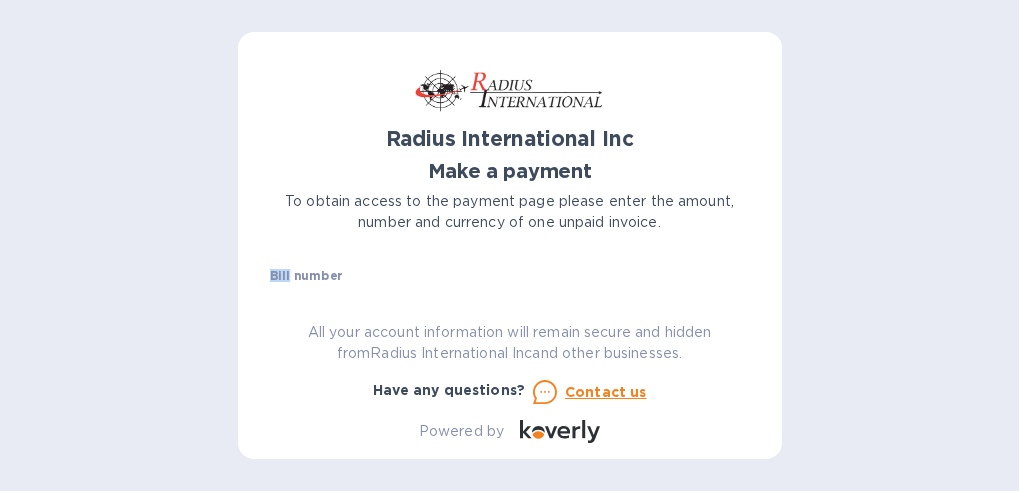 click on "Radius International Inc Make a payment To obtain access to the payment page please enter the amount,   number and currency of one unpaid invoice. Bill number №   Amount $   Currency USD Business name   Go to payment page You can pay using: Bank transfer (for US banks) Free Credit card and more... Pay Get more time to pay Up to  [NUMBER] weeks Wallet Instant transfers via Wallet Free All your account information will remain secure and hidden  from  Radius International Inc  and other businesses. Have any questions? Contact us Powered by" at bounding box center [510, 253] 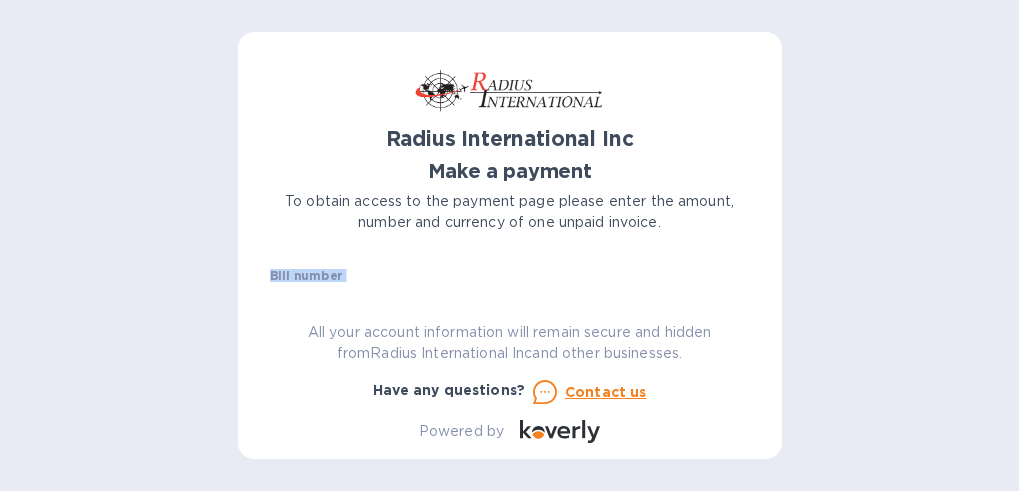 click on "Bill number" at bounding box center (306, 276) 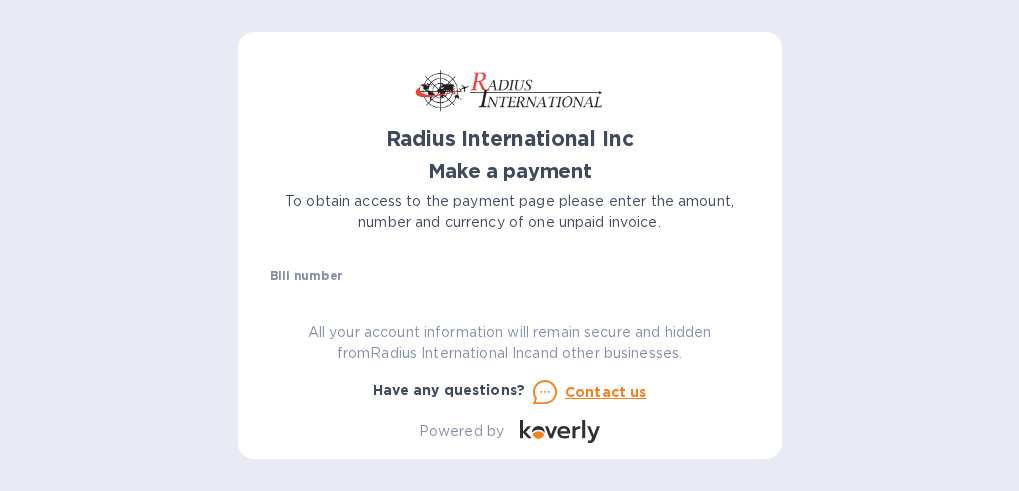 click on "Bill number" at bounding box center (306, 276) 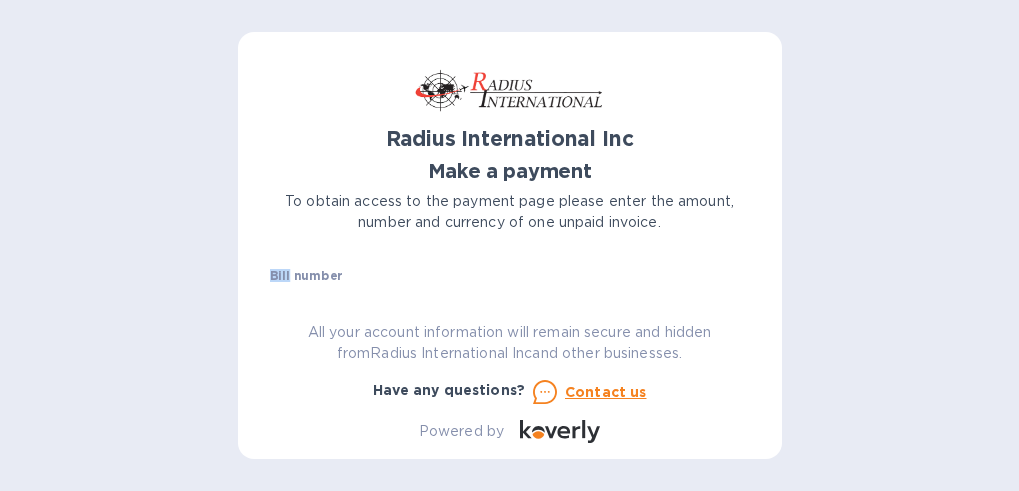 click on "Bill number" at bounding box center (306, 276) 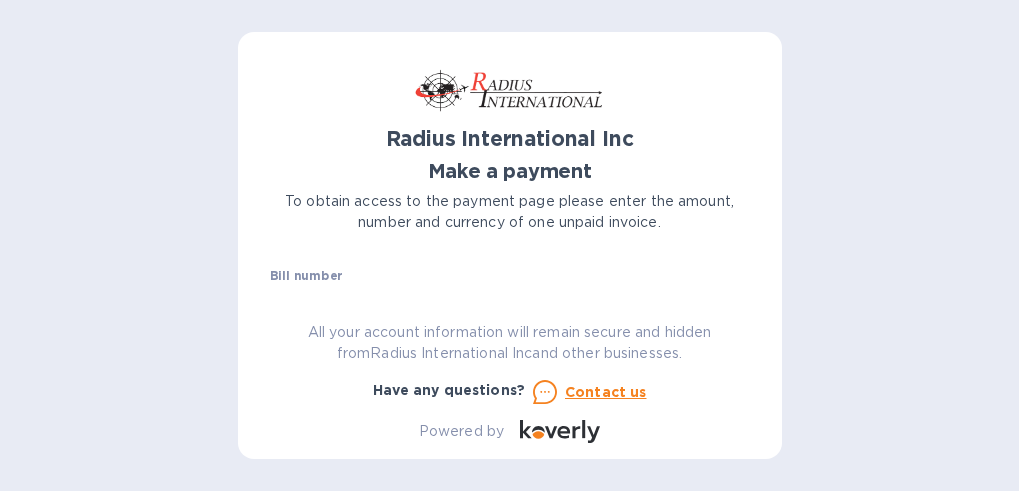 click on "Bill number №" at bounding box center (510, 292) 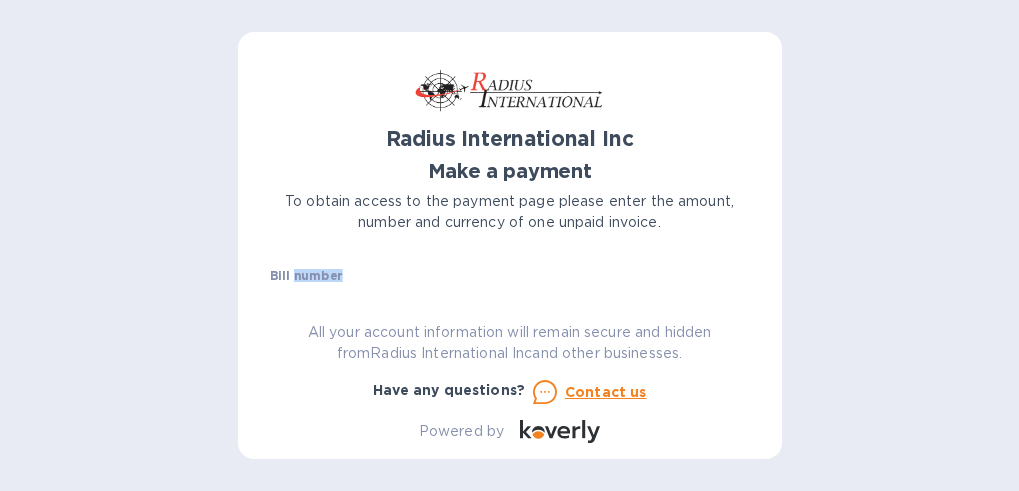 click on "Bill number" at bounding box center [306, 276] 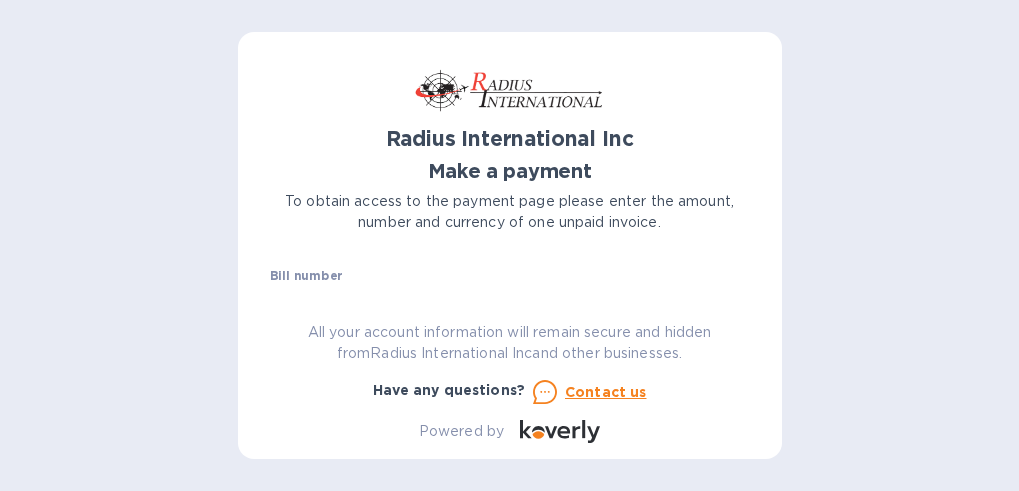 click on "Radius International Inc Make a payment To obtain access to the payment page please enter the amount,   number and currency of one unpaid invoice. Bill number №   Amount $   Currency USD Business name   Go to payment page You can pay using: Bank transfer (for US banks) Free Credit card and more... Pay Get more time to pay Up to  [NUMBER] weeks Wallet Instant transfers via Wallet Free All your account information will remain secure and hidden  from  Radius International Inc  and other businesses. Have any questions? Contact us Powered by" at bounding box center (510, 253) 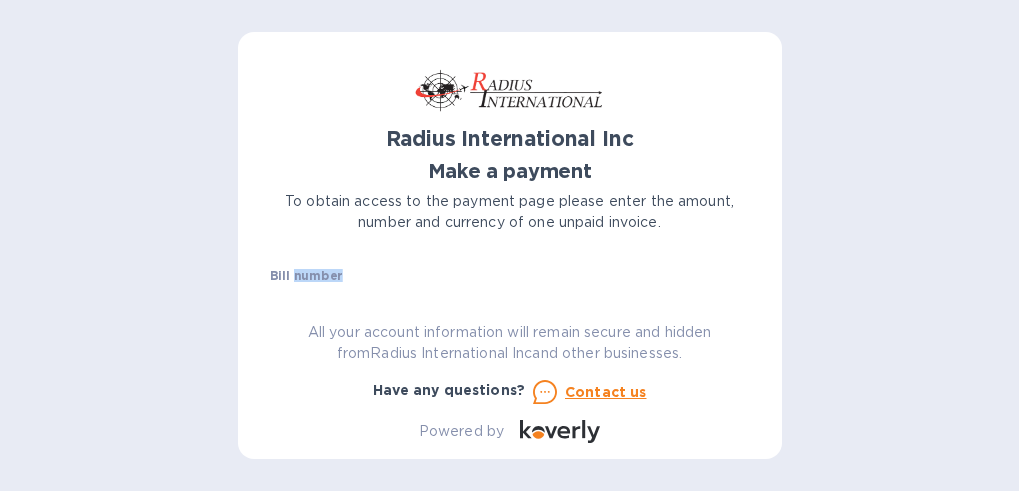 click on "Bill number" at bounding box center [306, 276] 